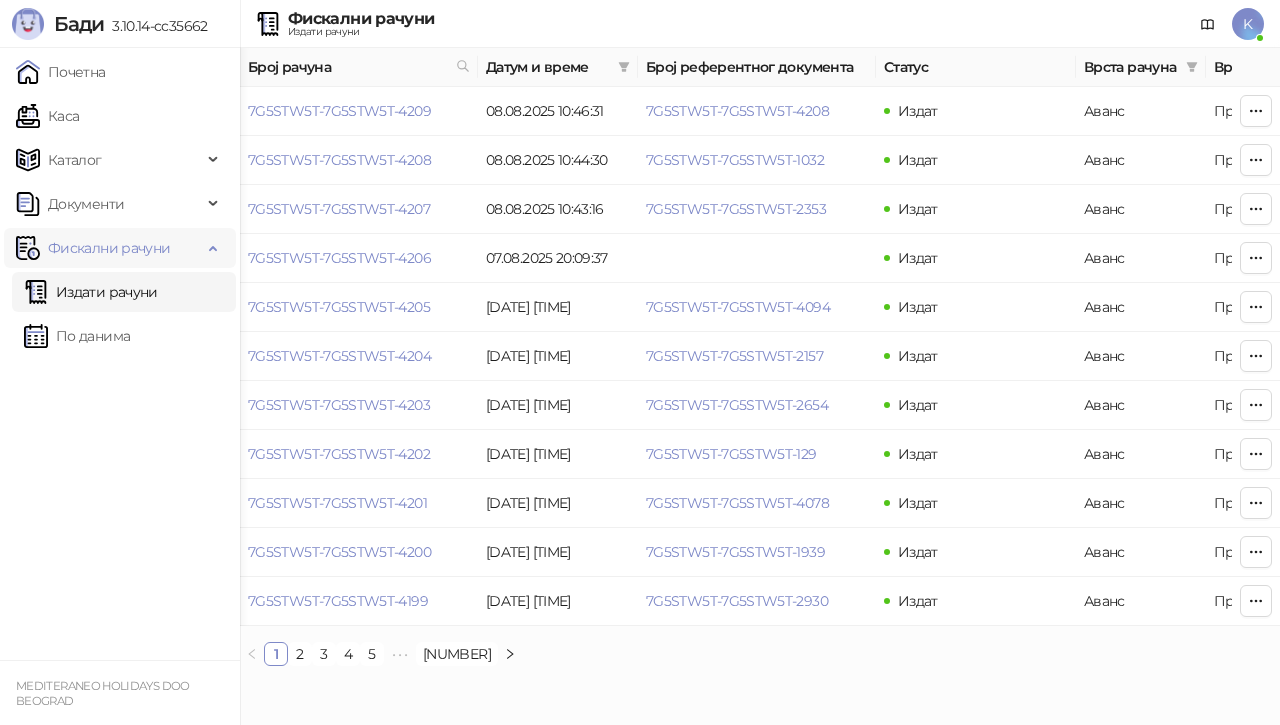 scroll, scrollTop: 0, scrollLeft: 0, axis: both 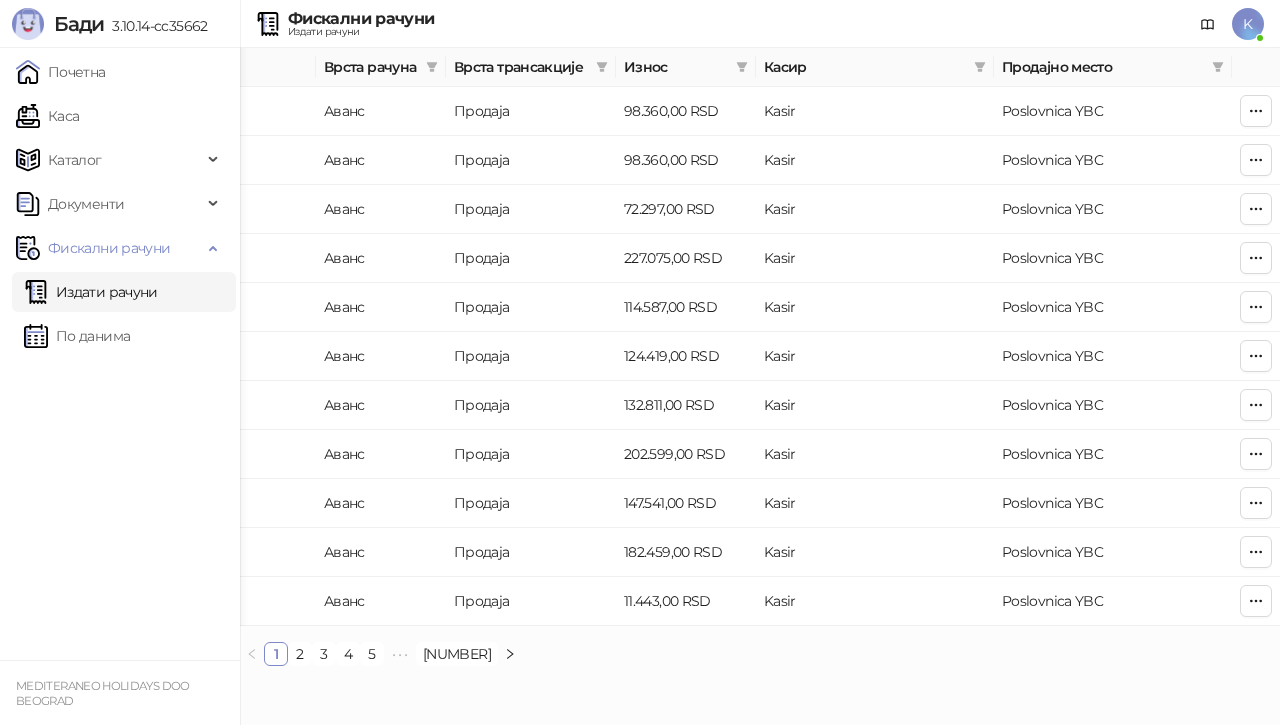 click on "Издати рачуни" at bounding box center [91, 292] 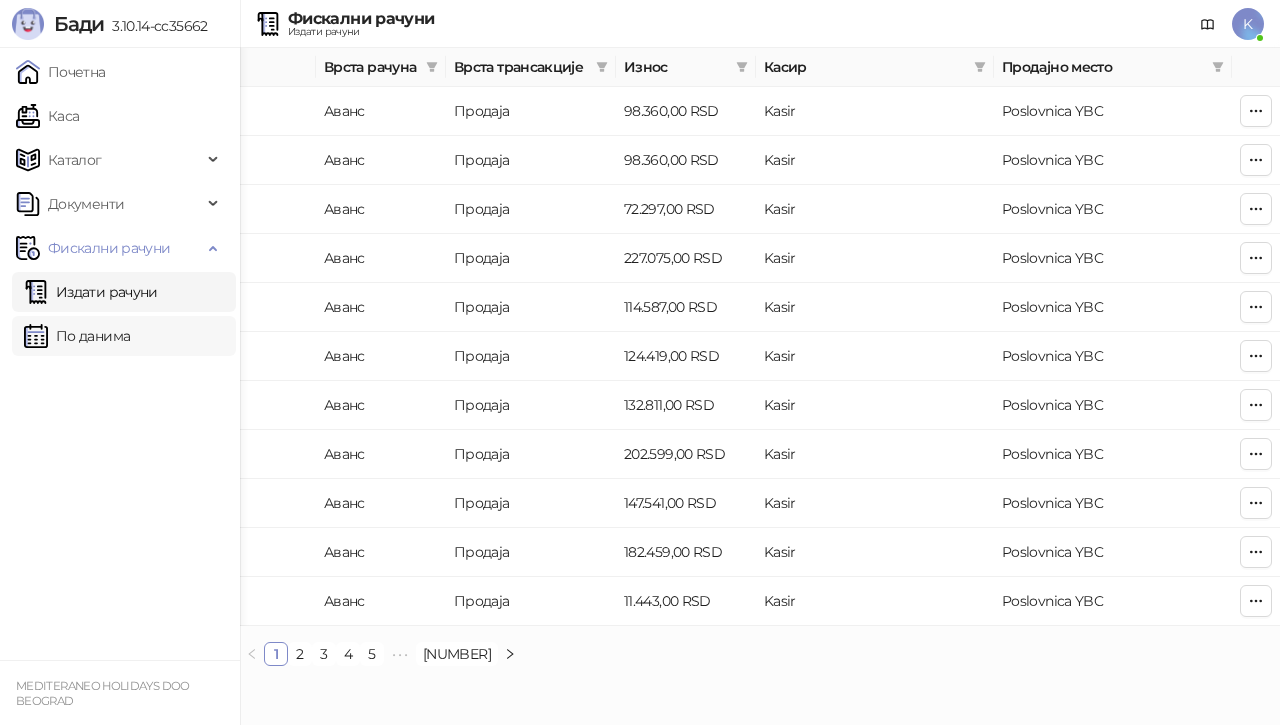 click on "По данима" at bounding box center (77, 336) 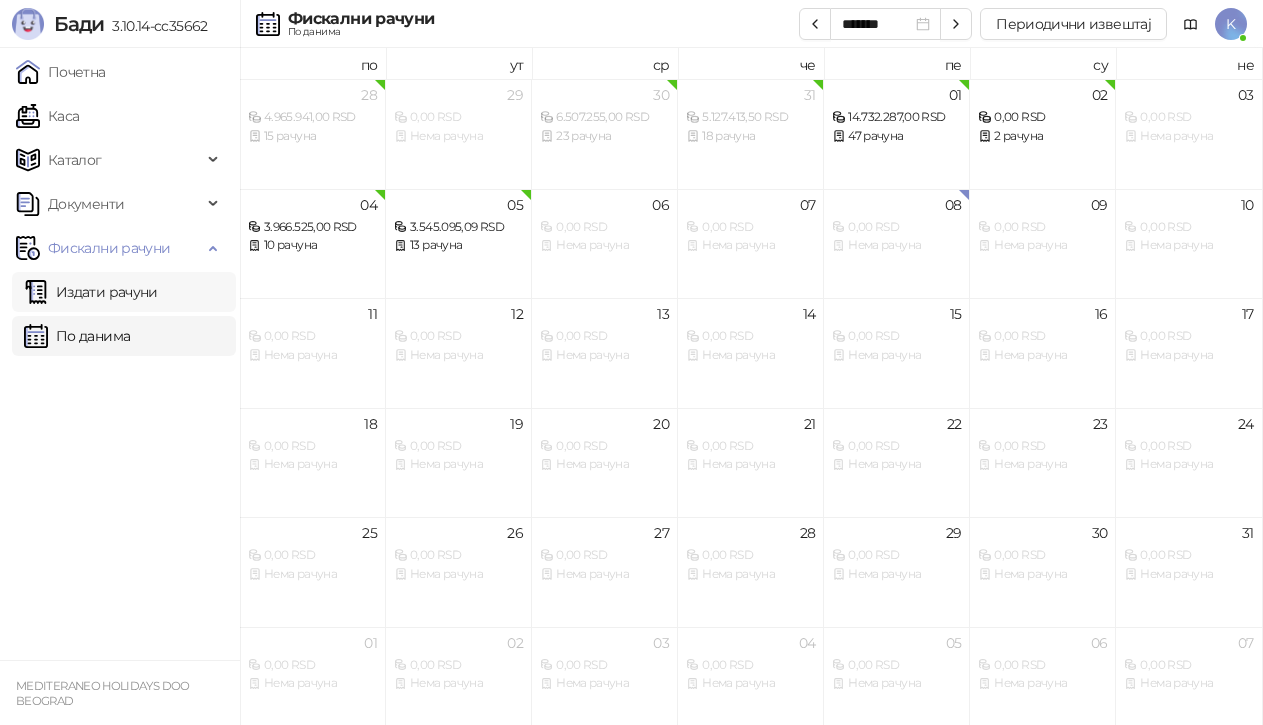click on "Издати рачуни" at bounding box center (91, 292) 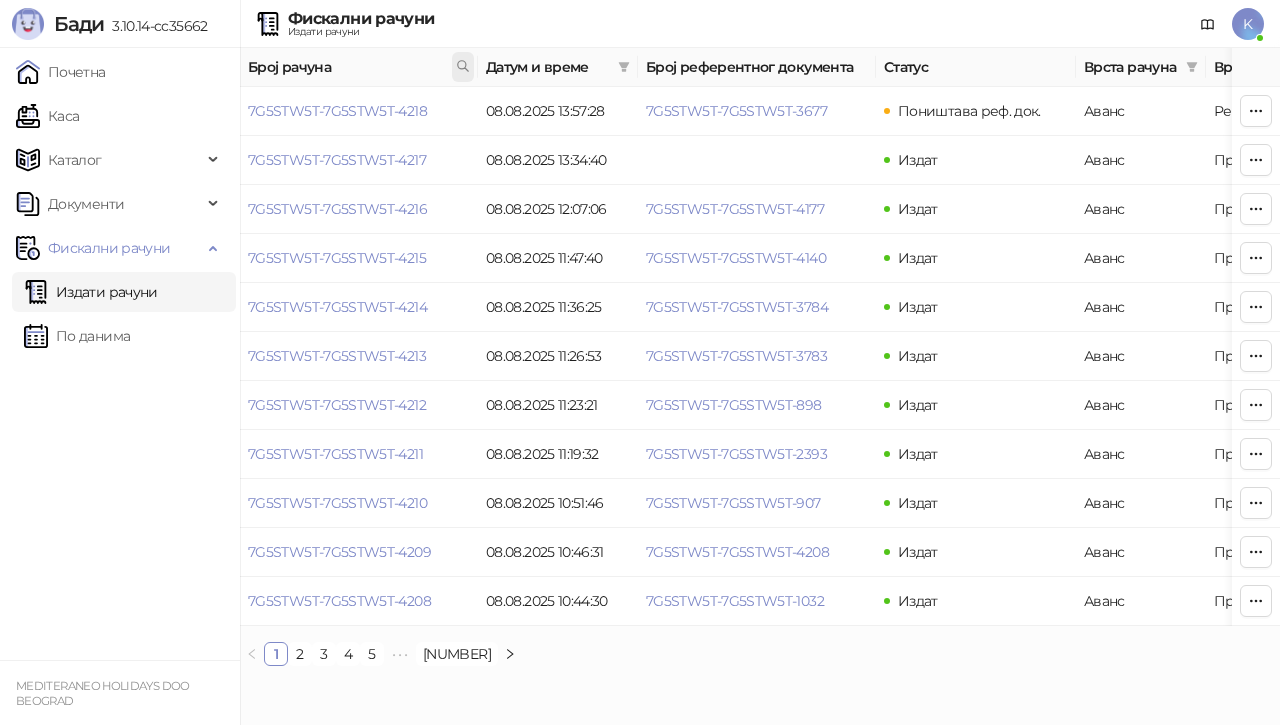click 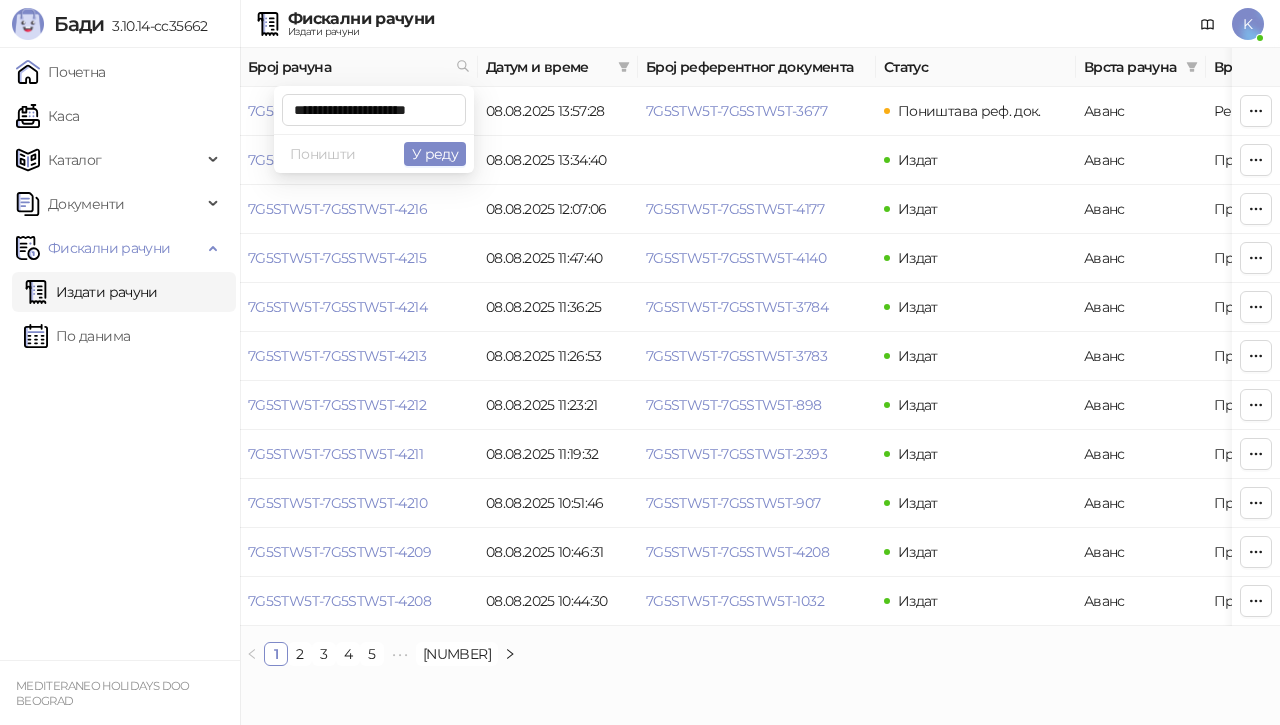 scroll, scrollTop: 0, scrollLeft: 9, axis: horizontal 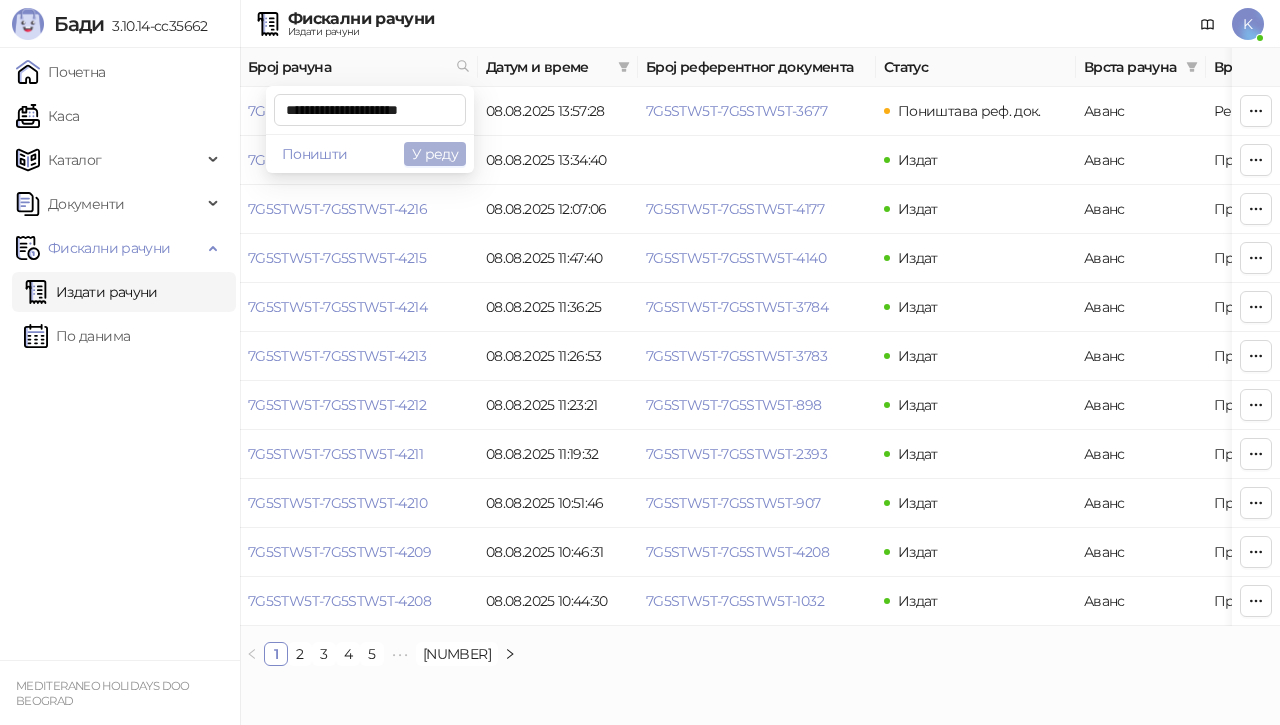type on "**********" 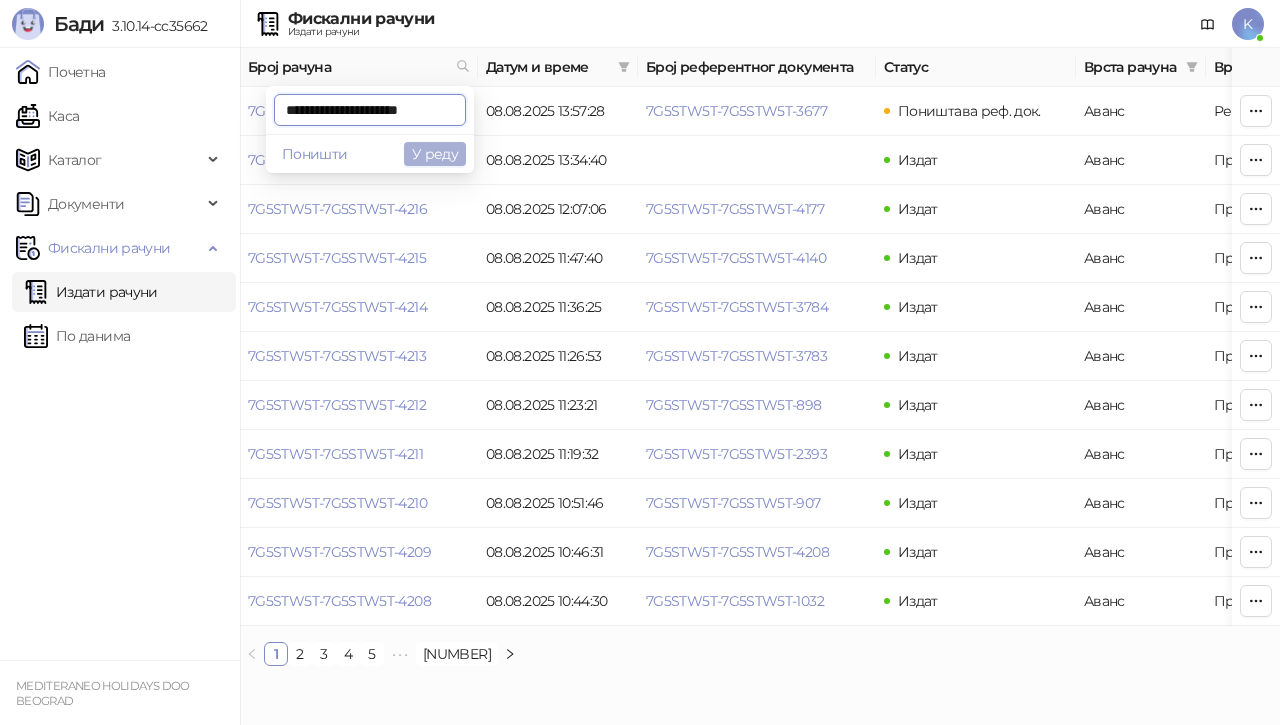 scroll, scrollTop: 0, scrollLeft: 9, axis: horizontal 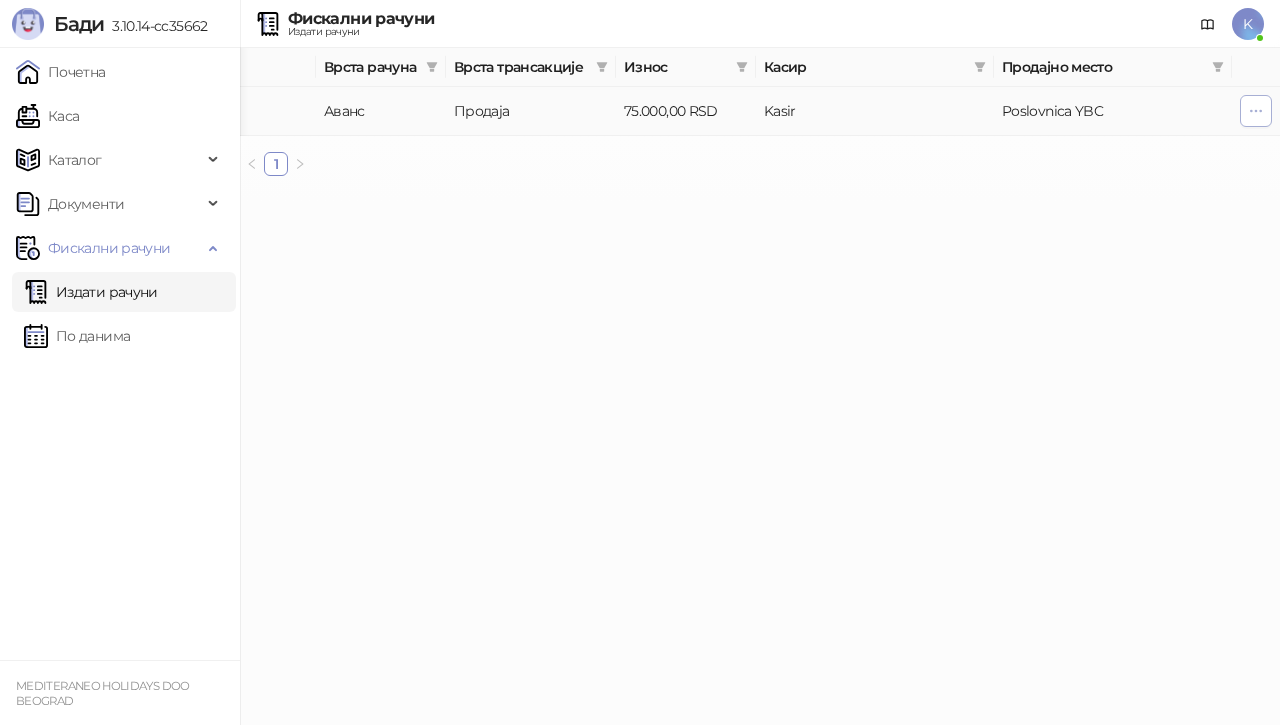click 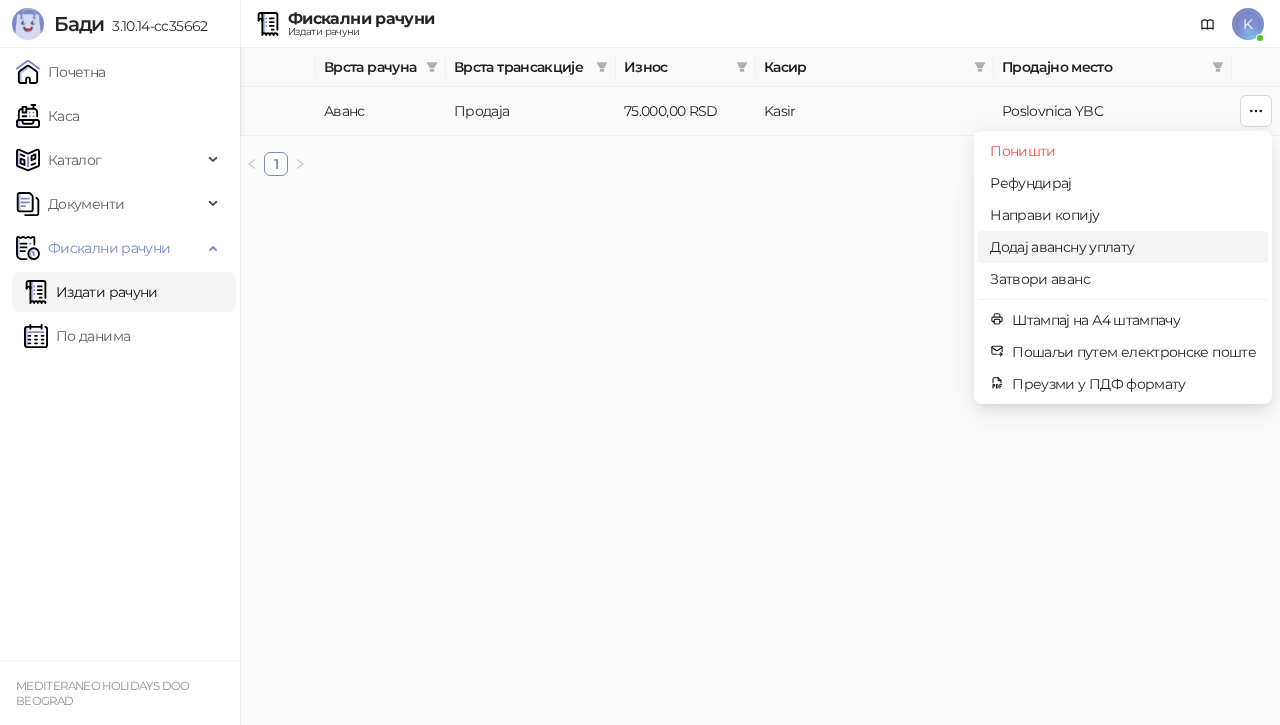 click on "Додај авансну уплату" at bounding box center [1123, 247] 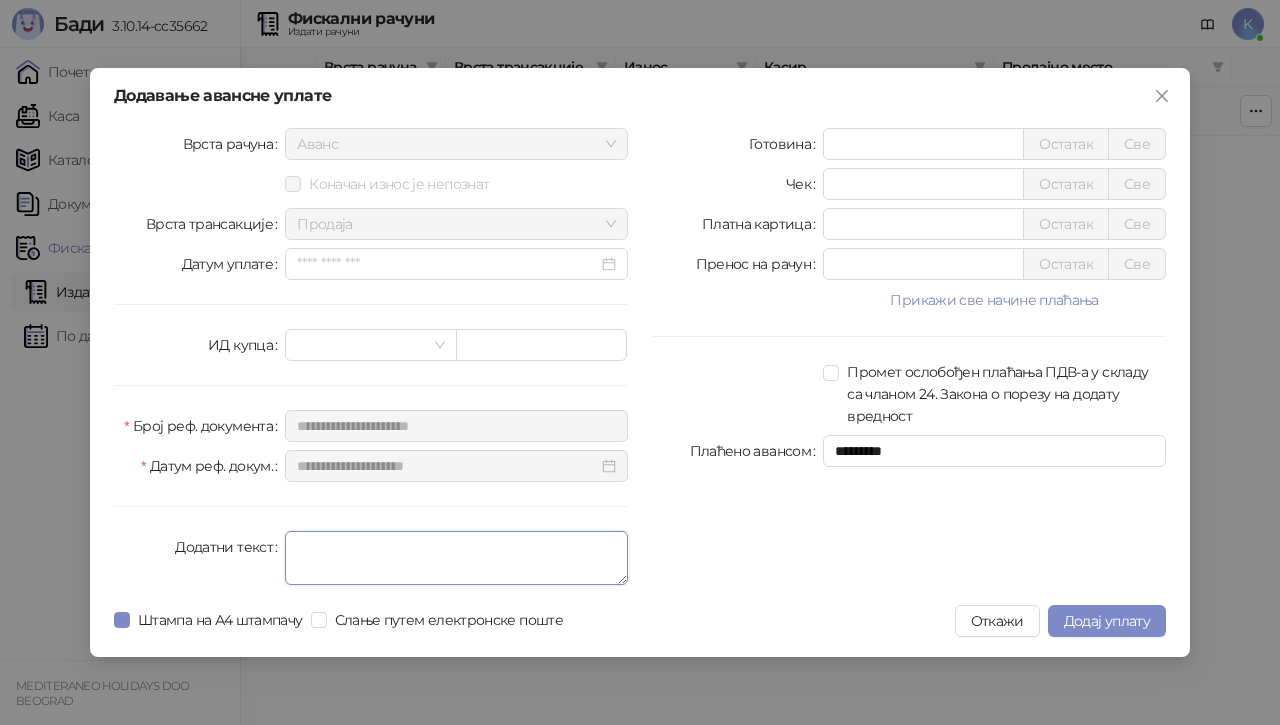 click on "Додатни текст" at bounding box center (456, 558) 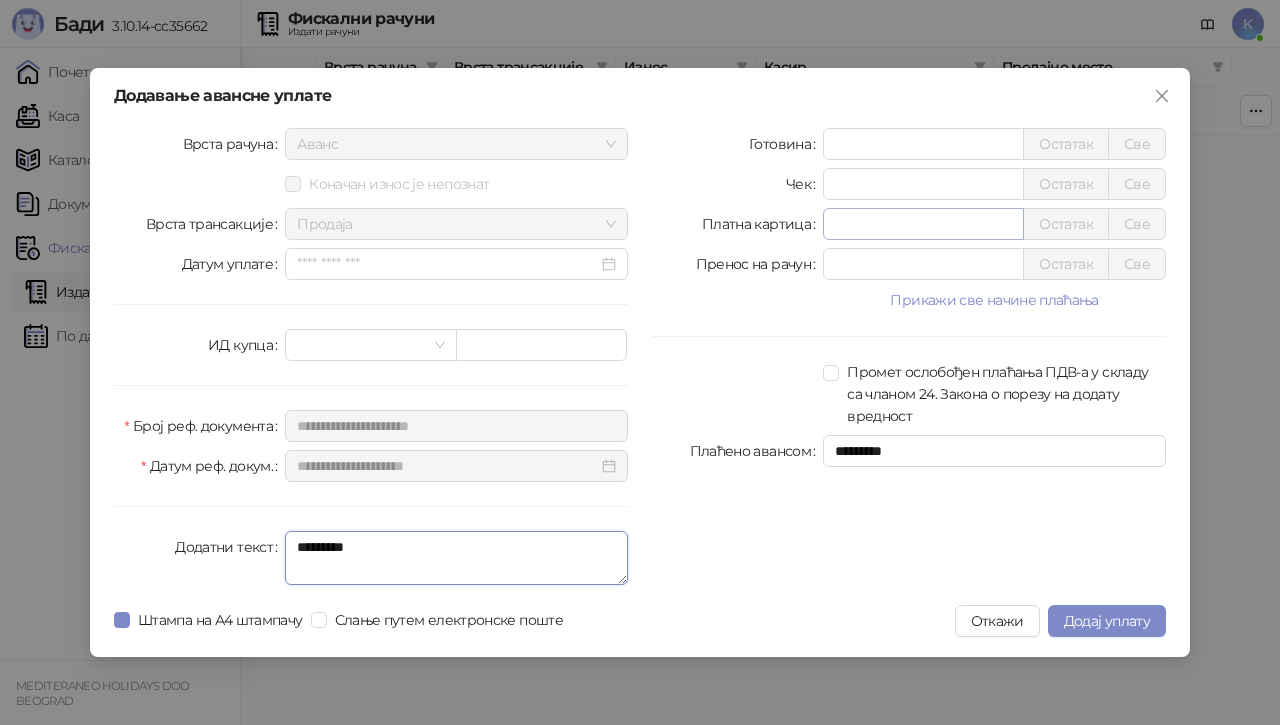 type on "*********" 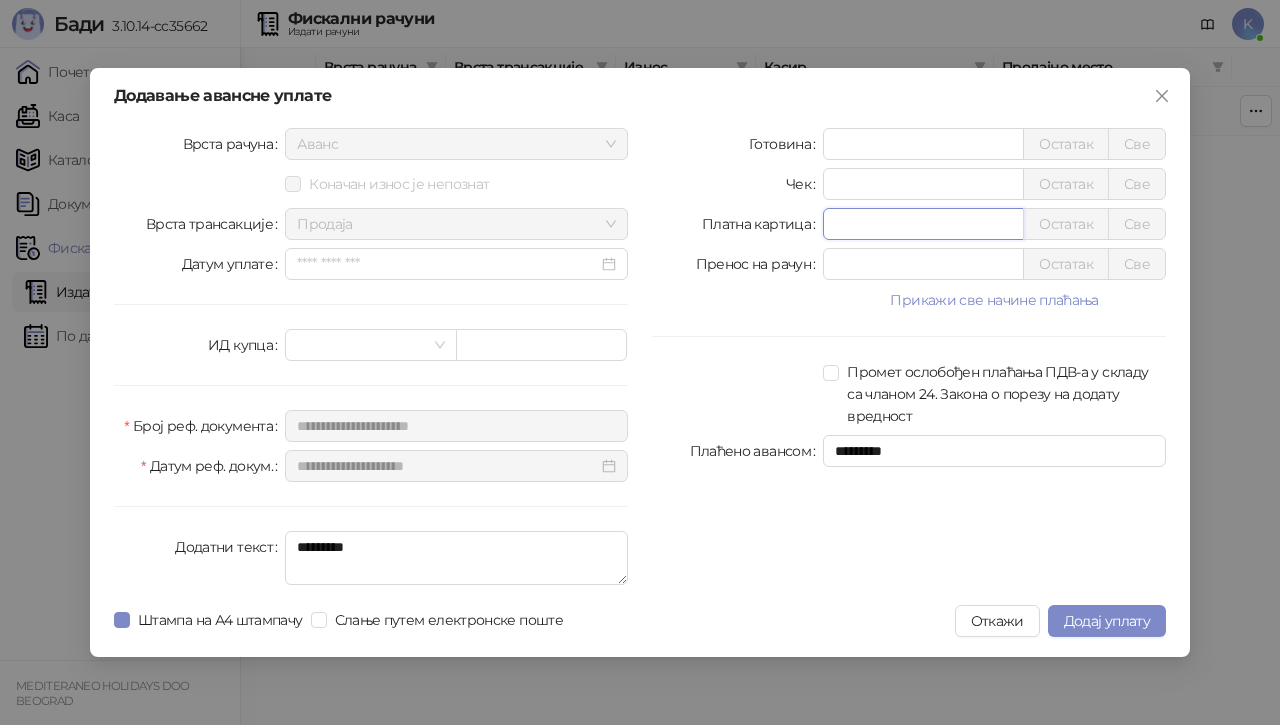 drag, startPoint x: 843, startPoint y: 224, endPoint x: 711, endPoint y: 225, distance: 132.00378 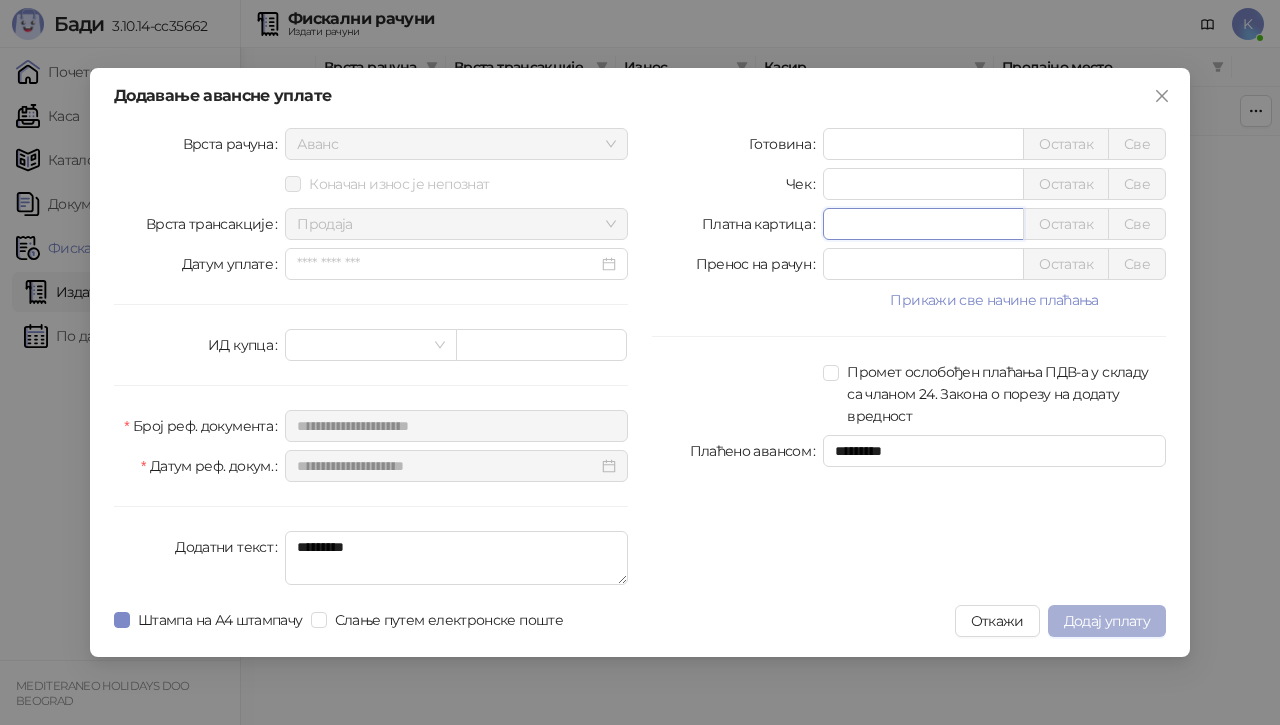 type on "*****" 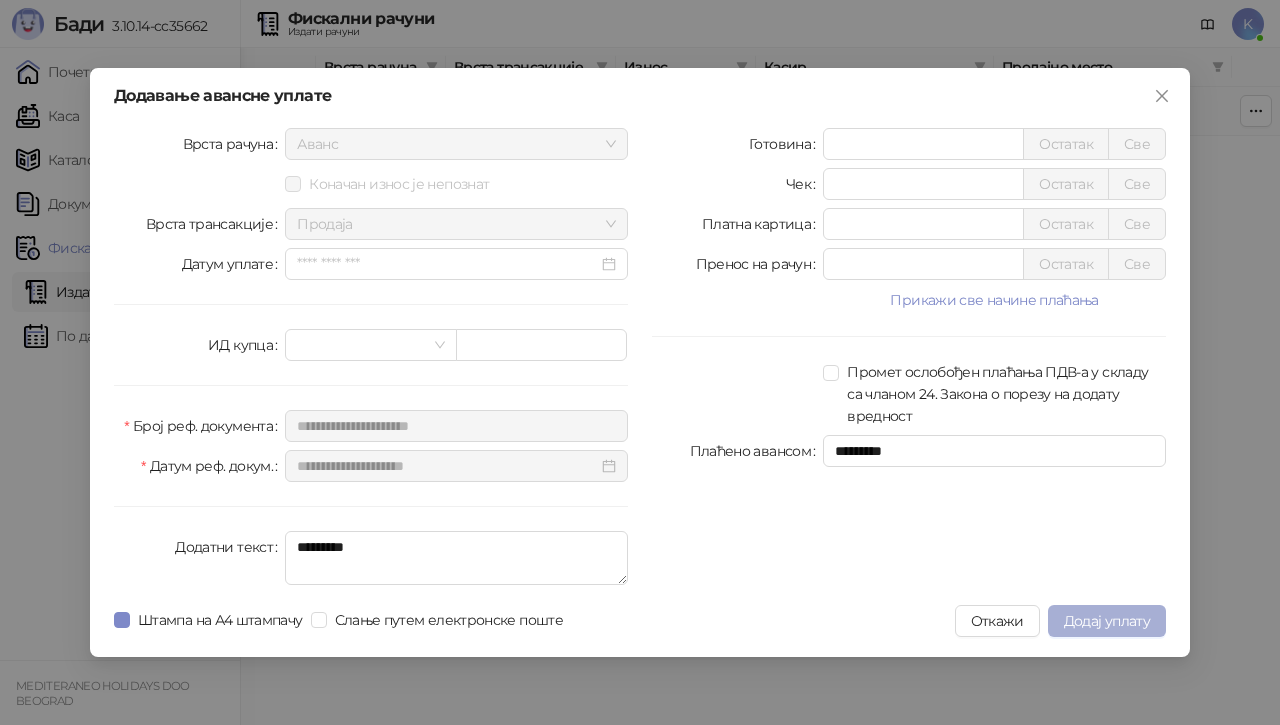 click on "Додај уплату" at bounding box center [1107, 621] 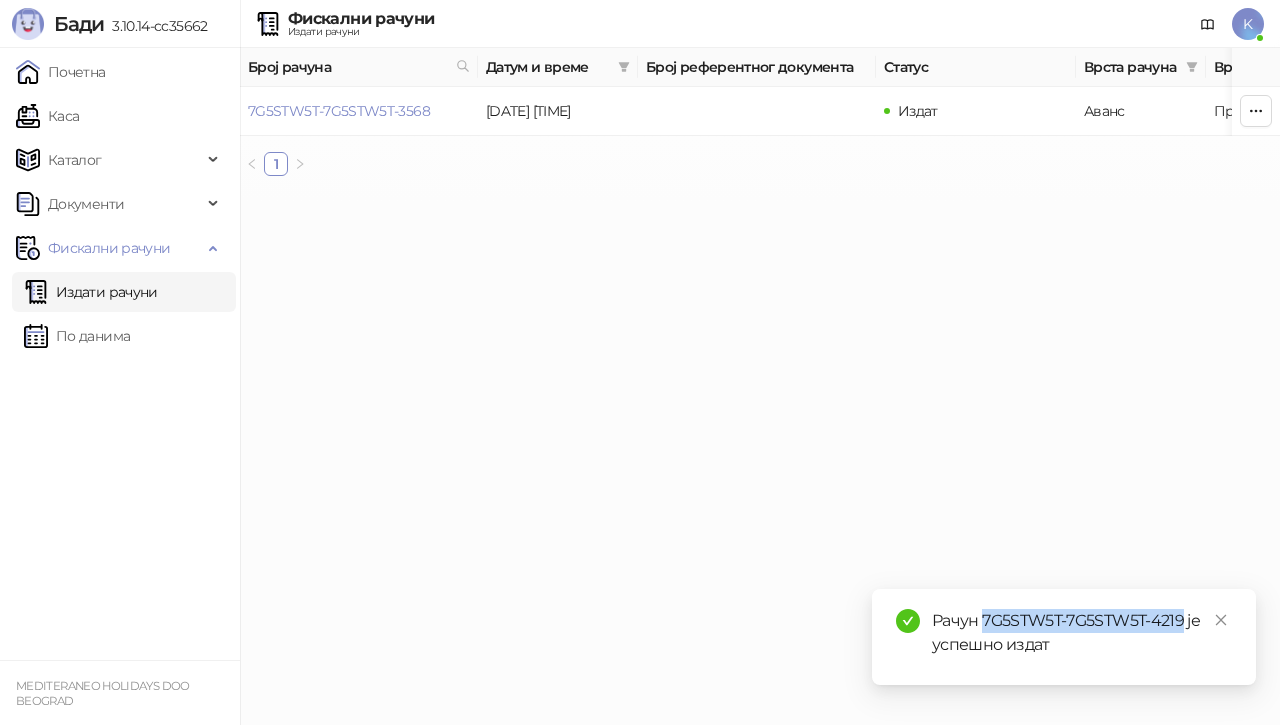 drag, startPoint x: 983, startPoint y: 614, endPoint x: 1183, endPoint y: 624, distance: 200.24985 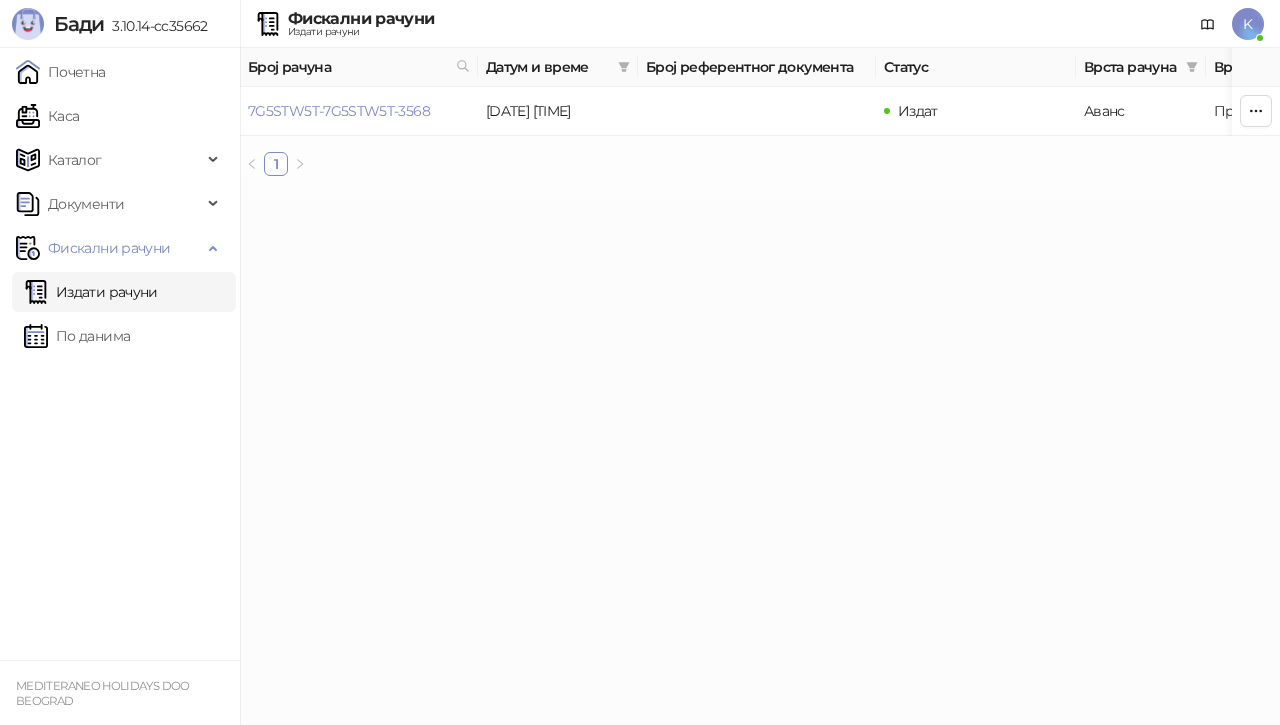click on "Издати рачуни" at bounding box center (91, 292) 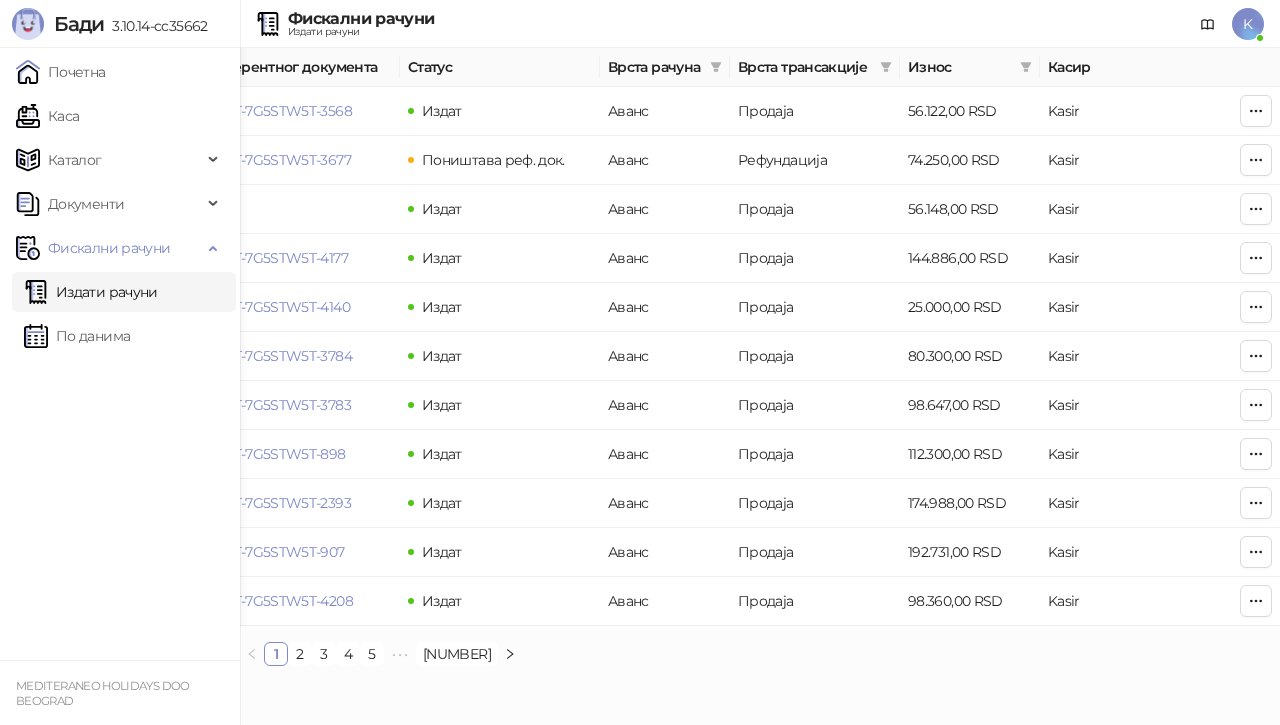 scroll, scrollTop: 0, scrollLeft: 760, axis: horizontal 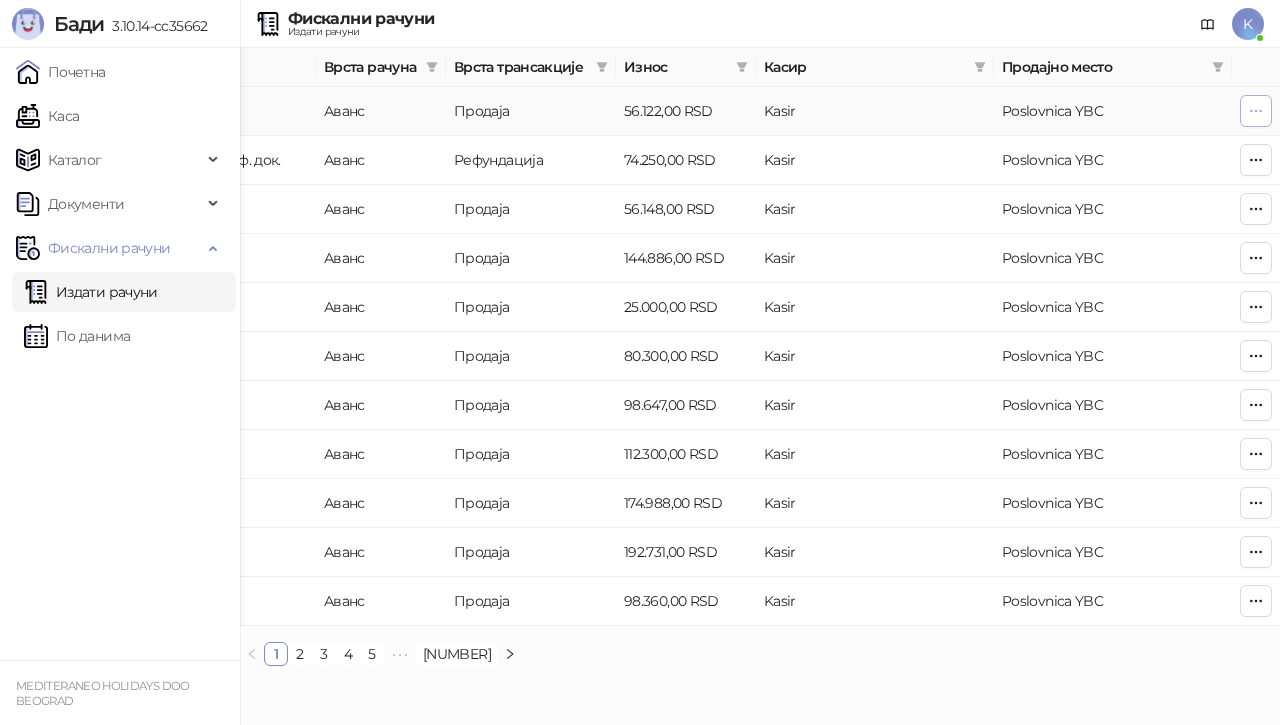 click at bounding box center (1256, 111) 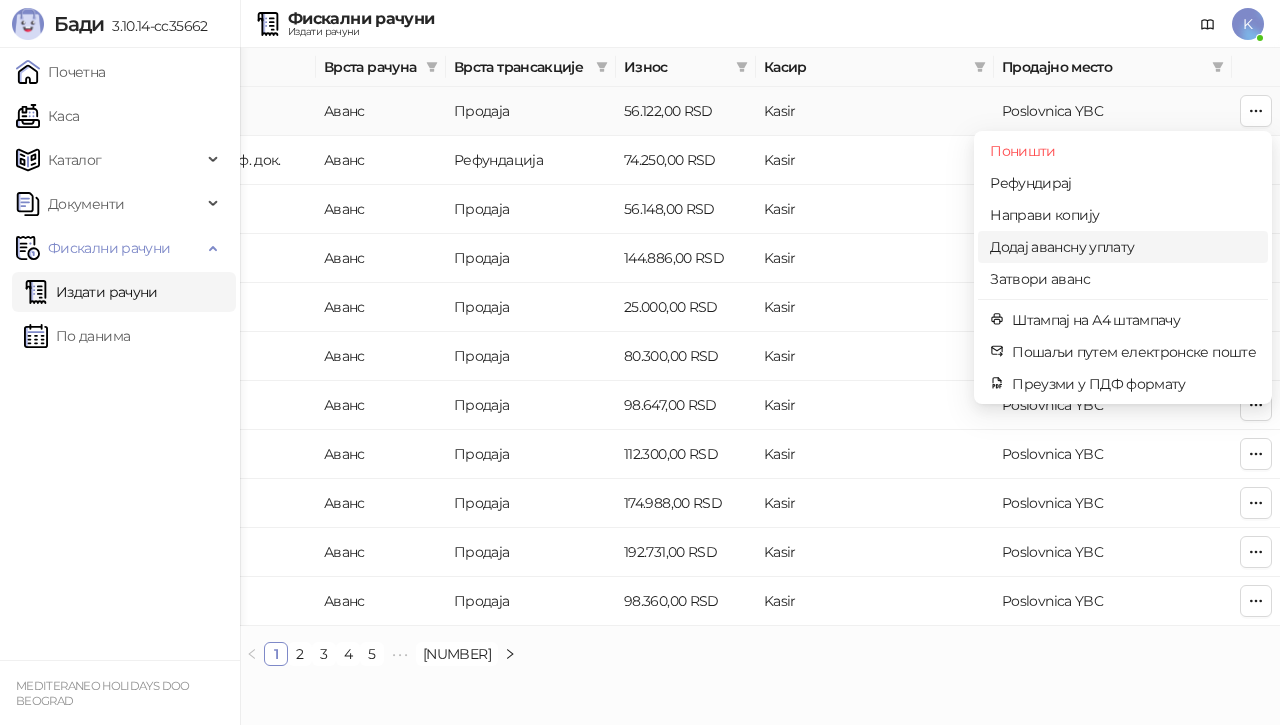 click on "Додај авансну уплату" at bounding box center (1123, 247) 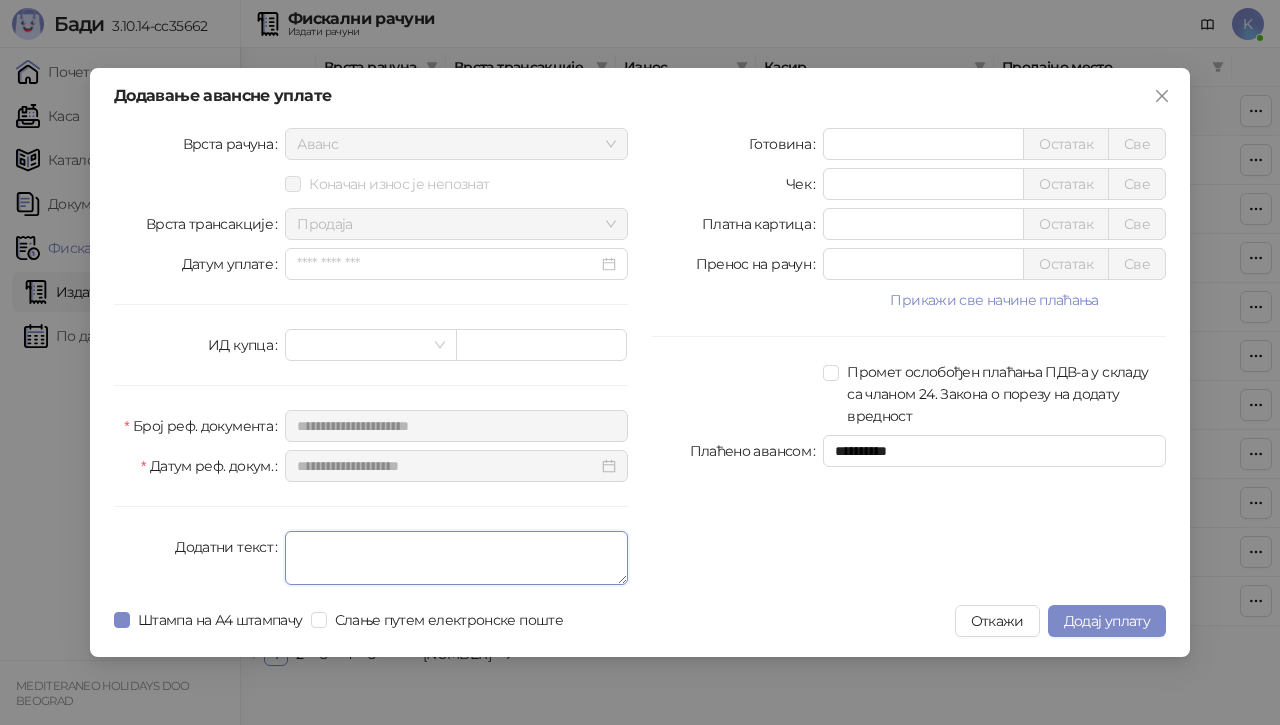 click on "Додатни текст" at bounding box center (456, 558) 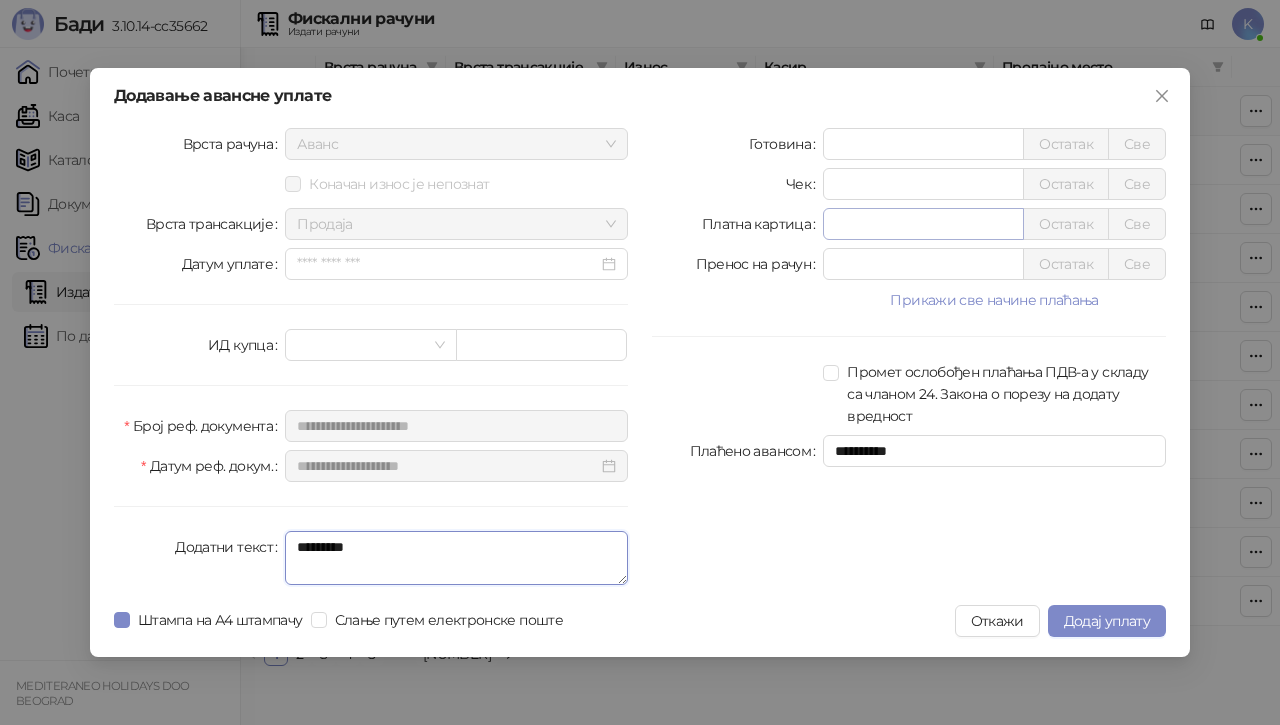 type on "*********" 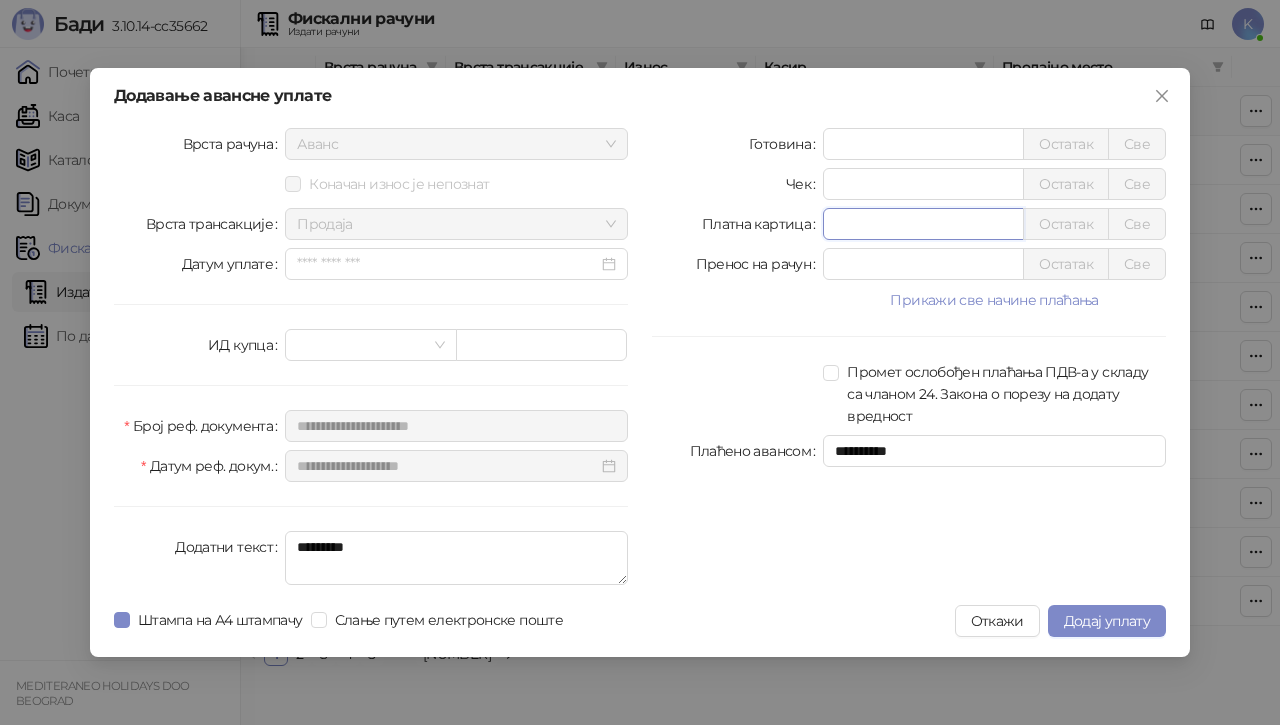 drag, startPoint x: 855, startPoint y: 218, endPoint x: 719, endPoint y: 246, distance: 138.85243 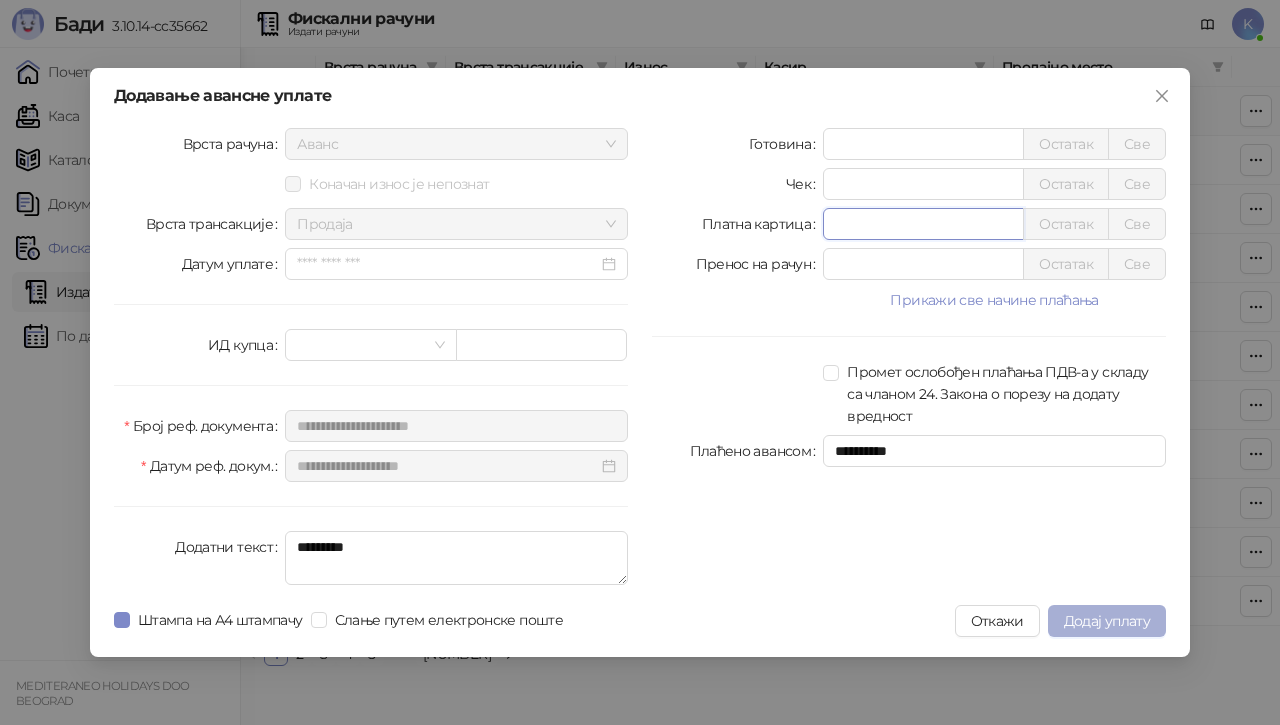 type on "*****" 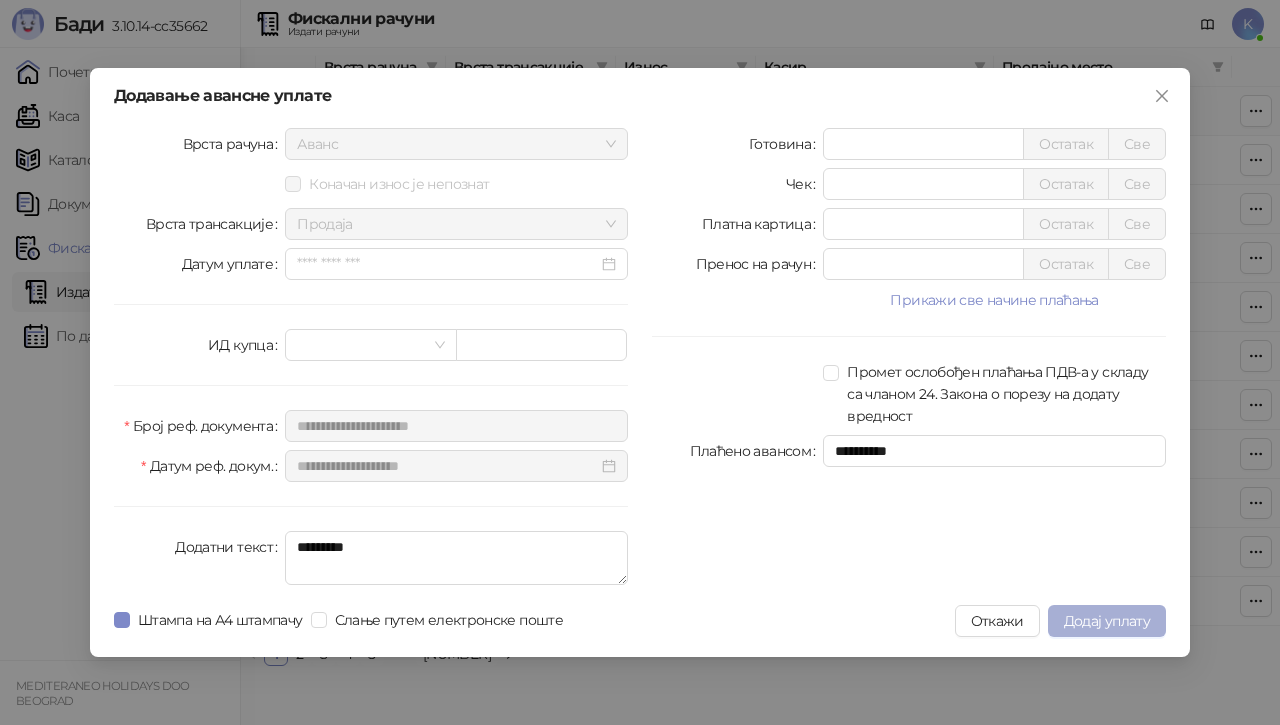click on "Додај уплату" at bounding box center [1107, 621] 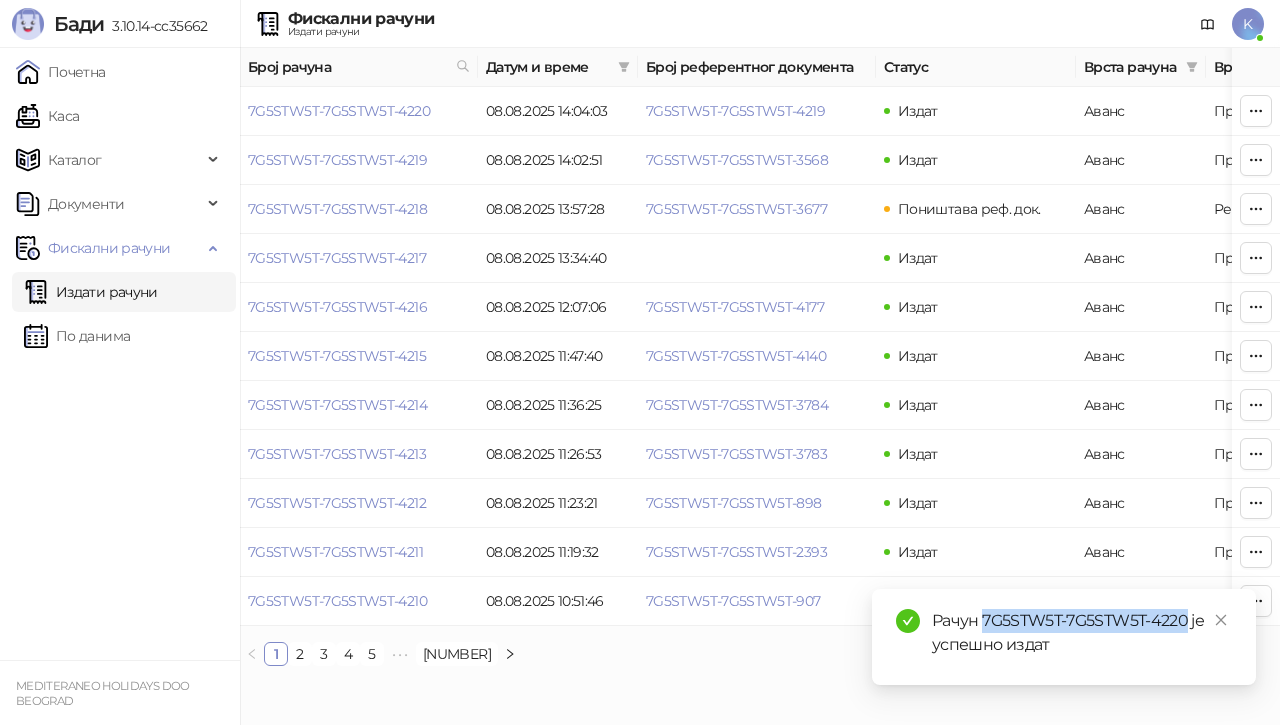 drag, startPoint x: 983, startPoint y: 617, endPoint x: 1187, endPoint y: 626, distance: 204.19843 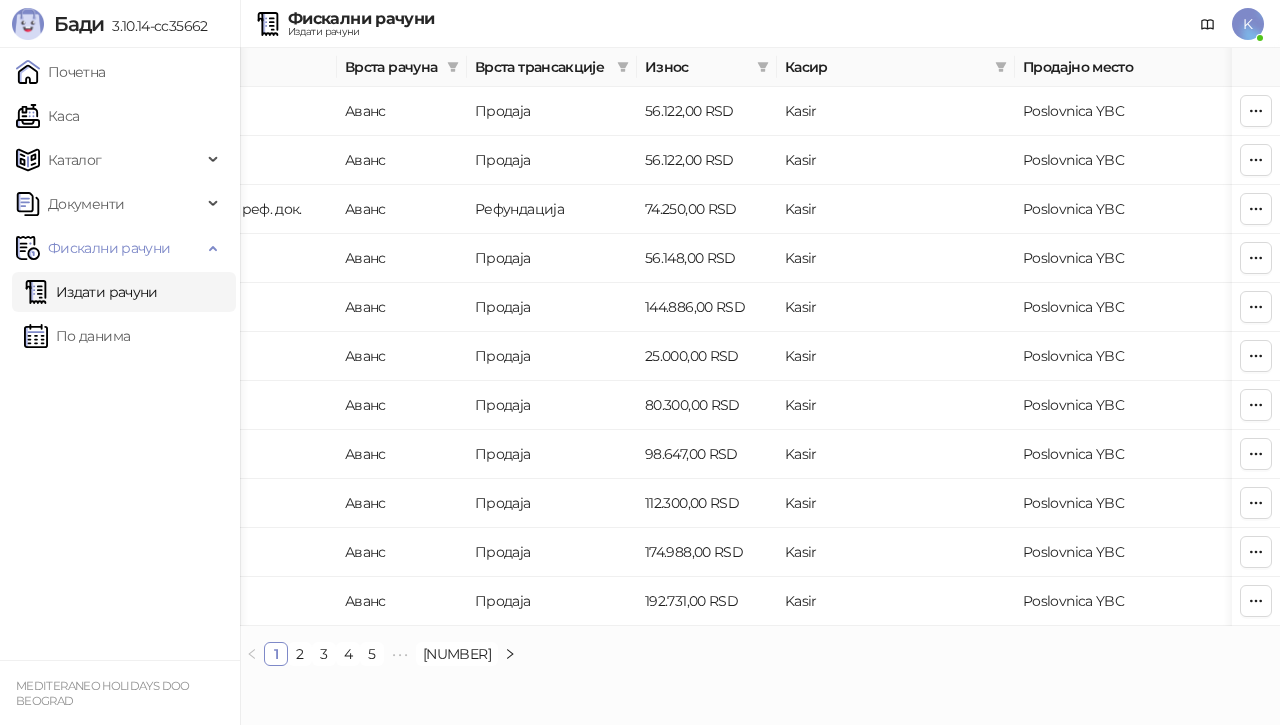 scroll, scrollTop: 0, scrollLeft: 760, axis: horizontal 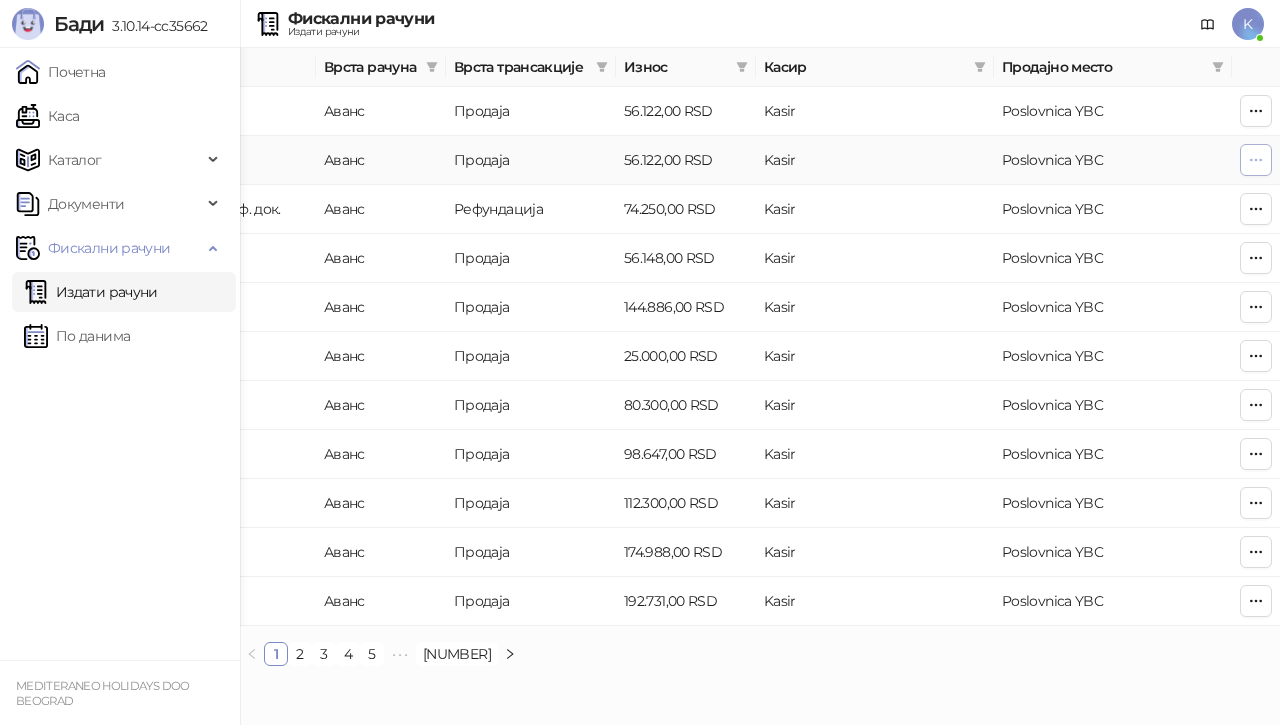 click 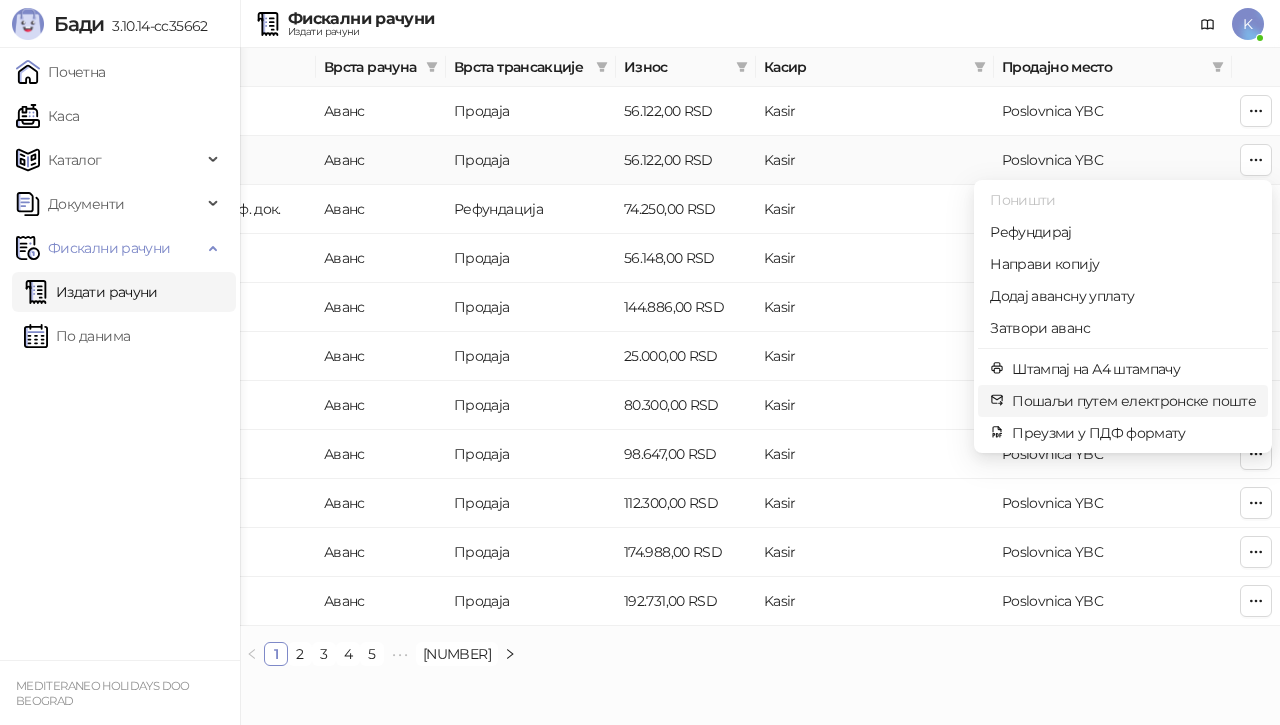 click on "Пошаљи путем електронске поште" at bounding box center (1134, 401) 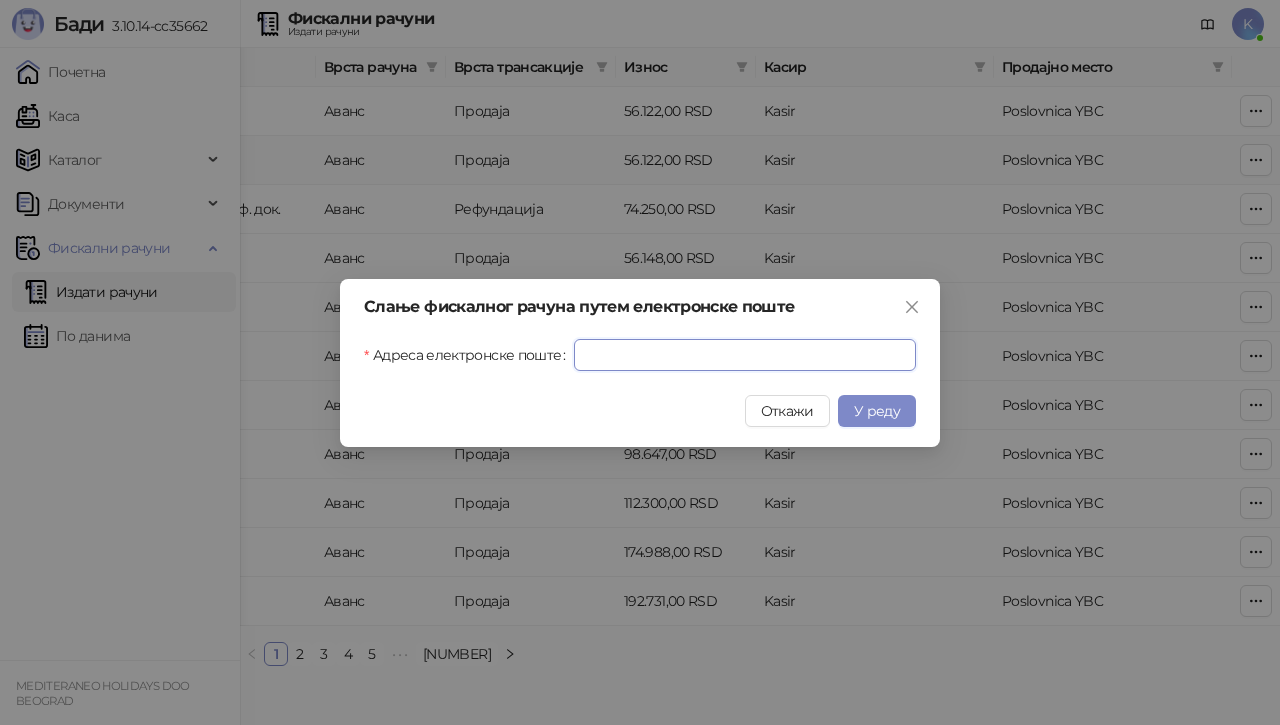 click on "Адреса електронске поште" at bounding box center (745, 355) 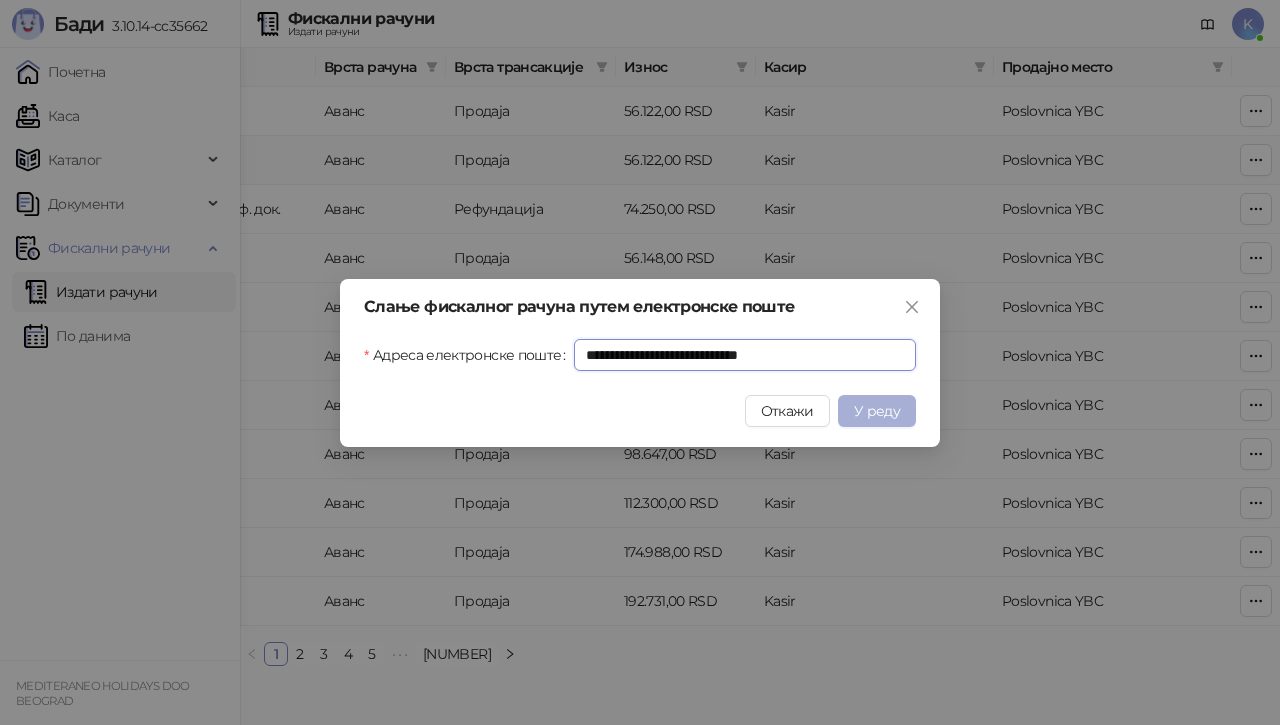type on "**********" 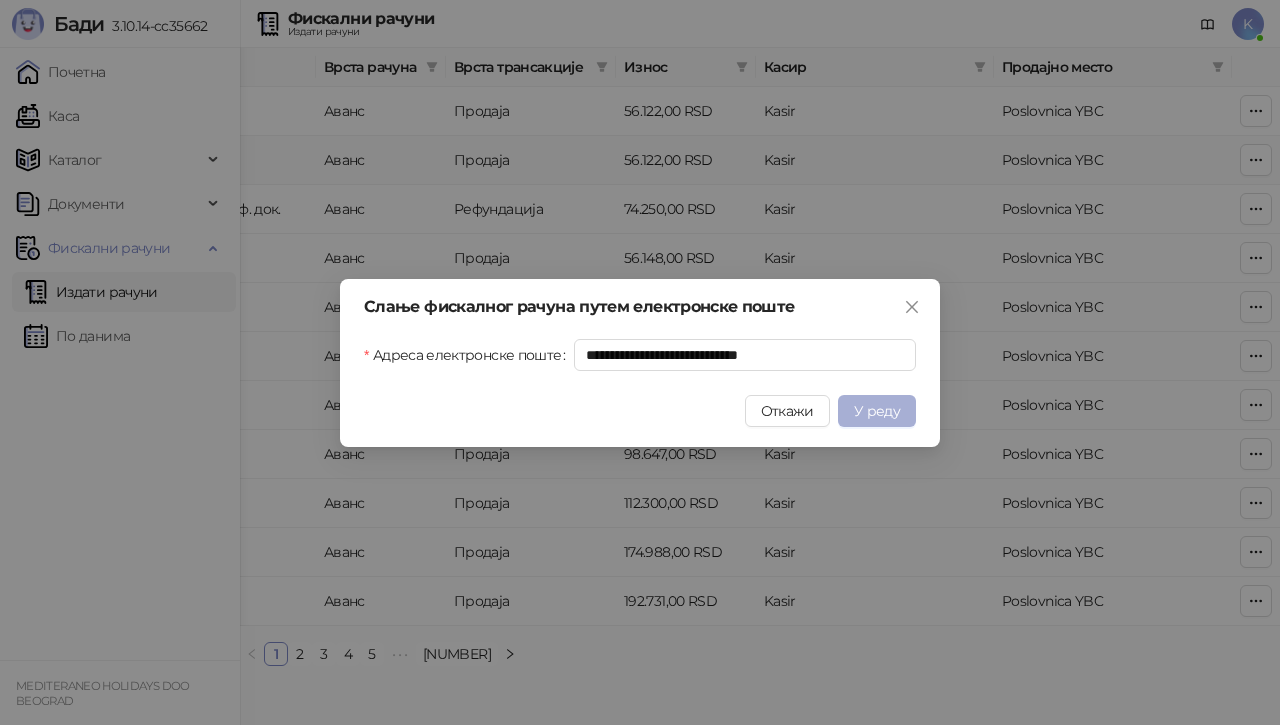 click on "У реду" at bounding box center [877, 411] 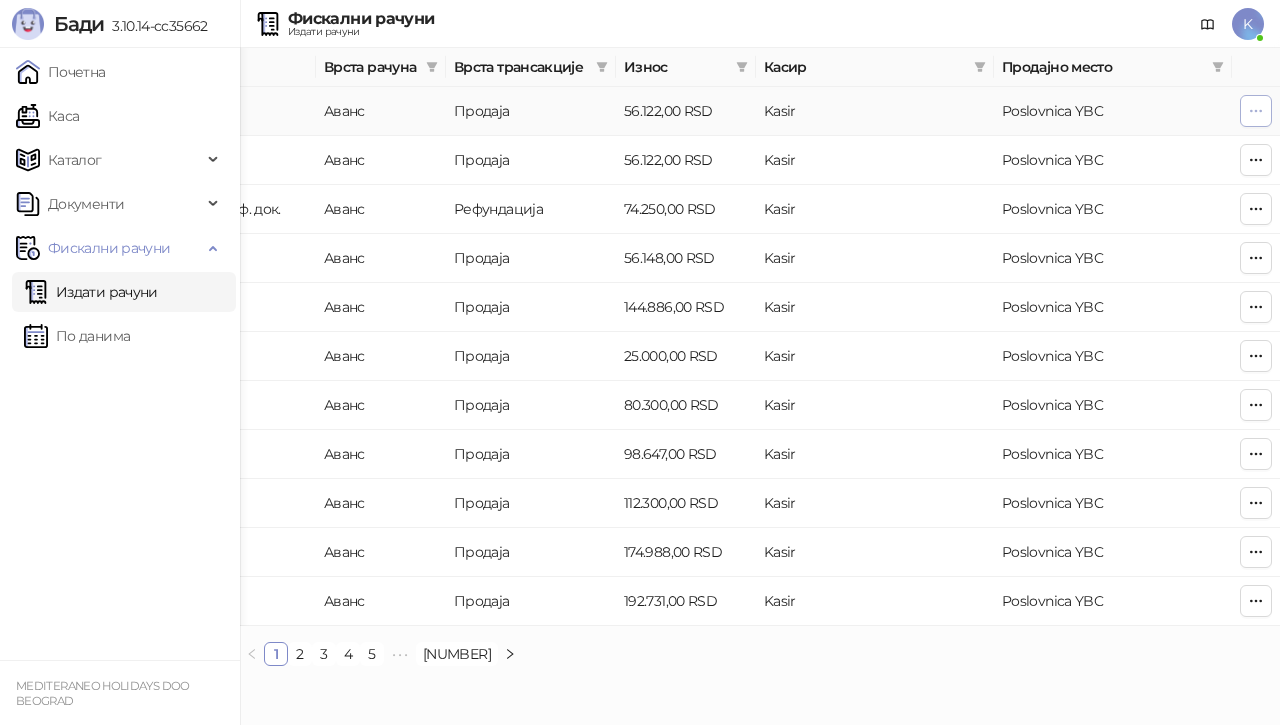 click 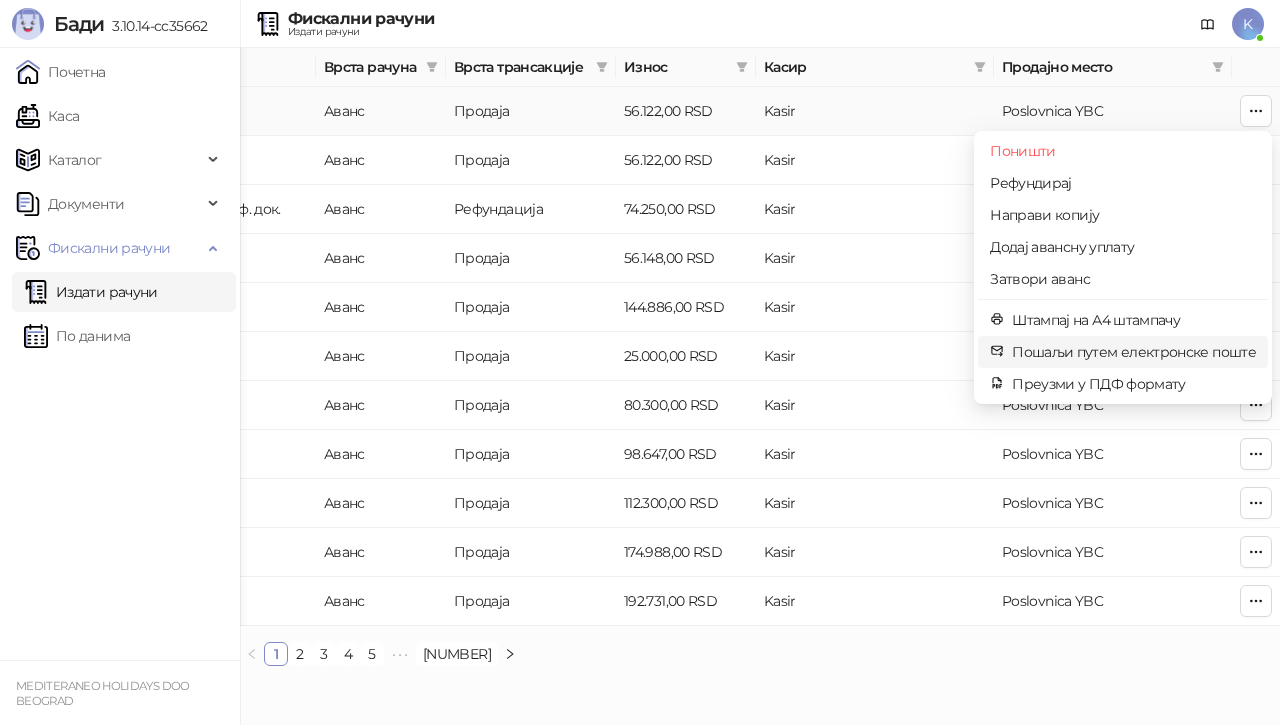 click on "Пошаљи путем електронске поште" at bounding box center [1134, 352] 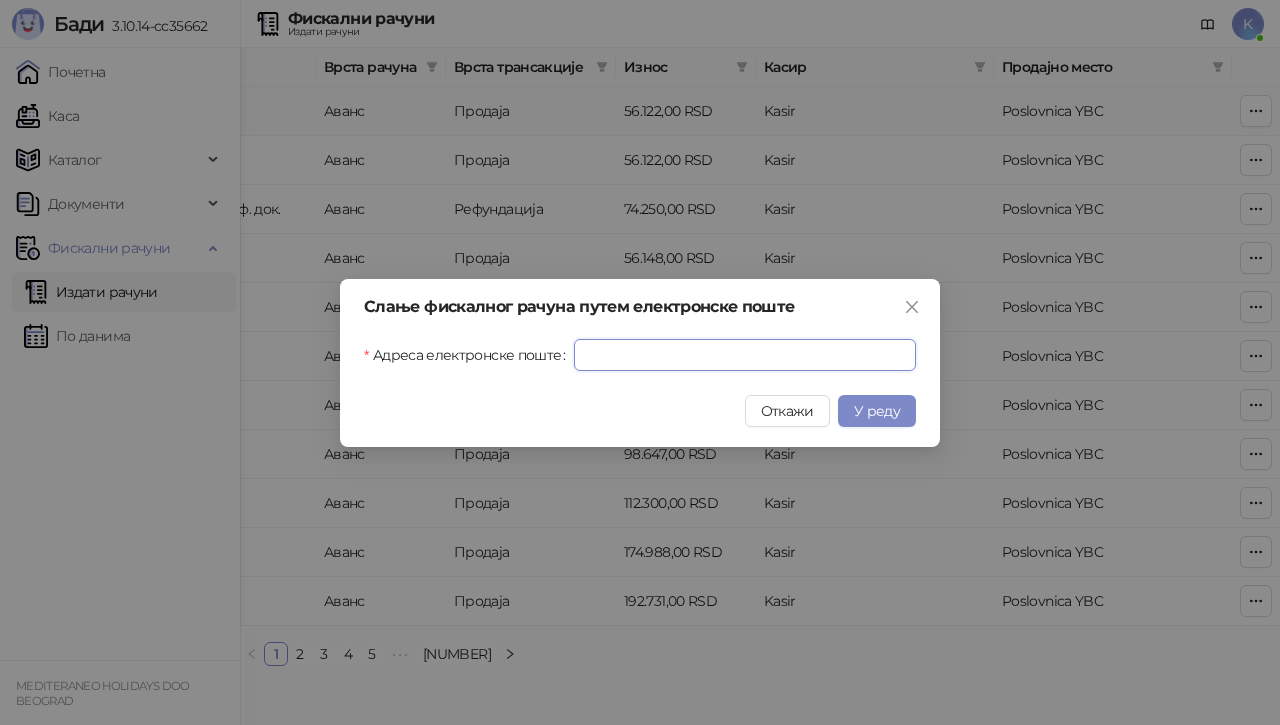 click on "Адреса електронске поште" at bounding box center [745, 355] 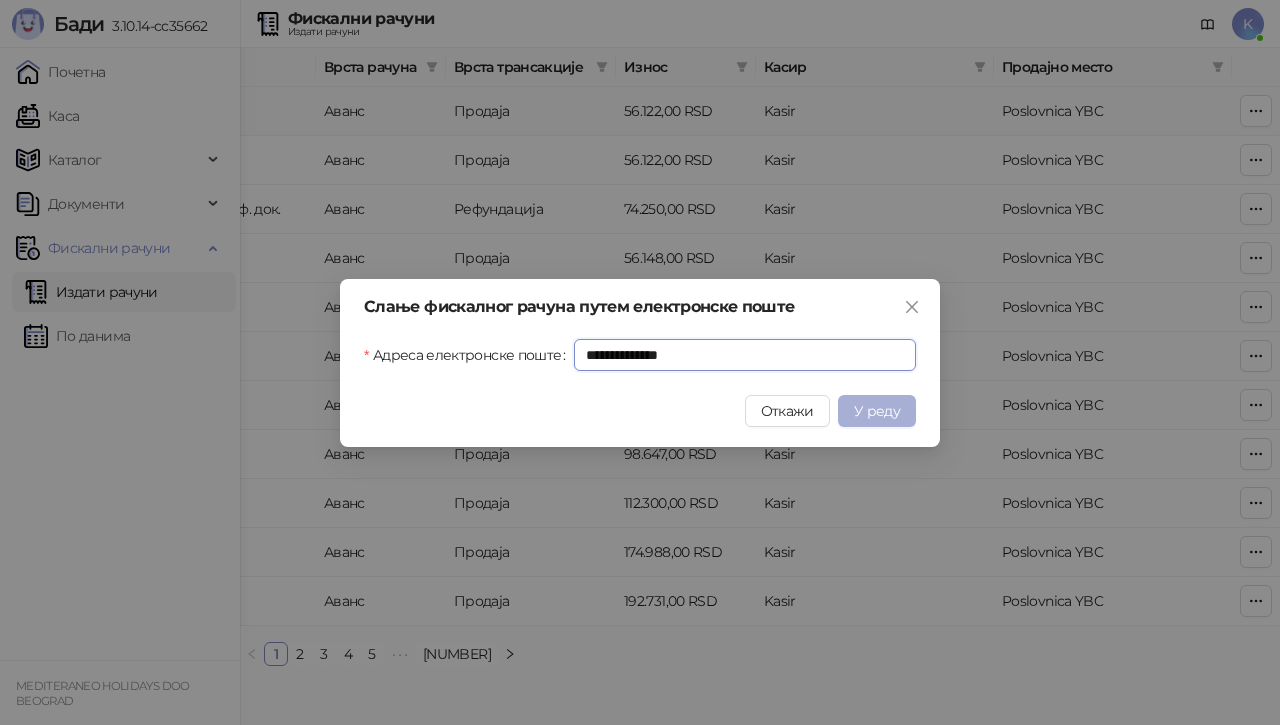 type on "**********" 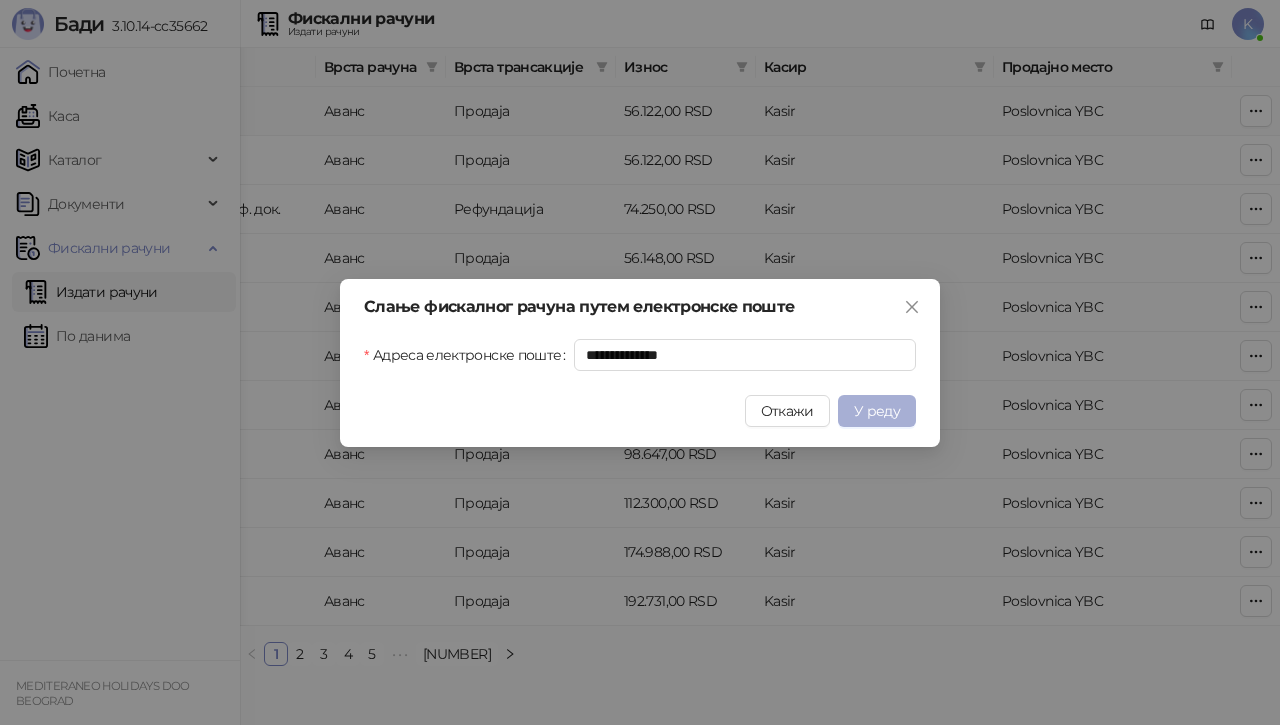 click on "У реду" at bounding box center (877, 411) 